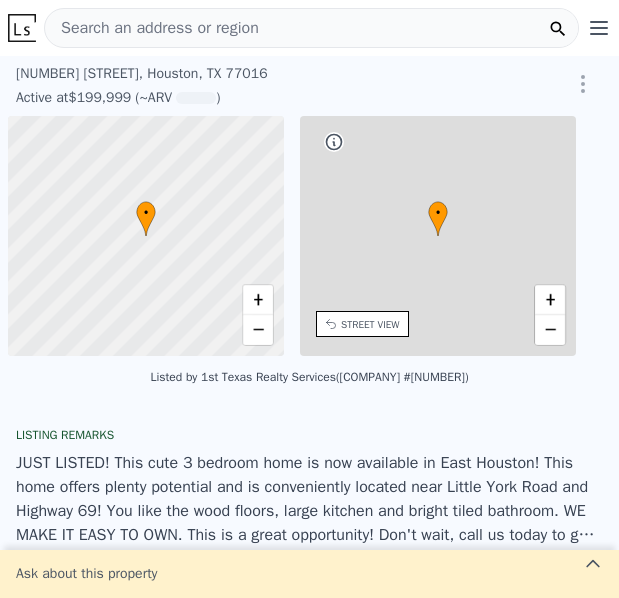 scroll, scrollTop: 0, scrollLeft: 0, axis: both 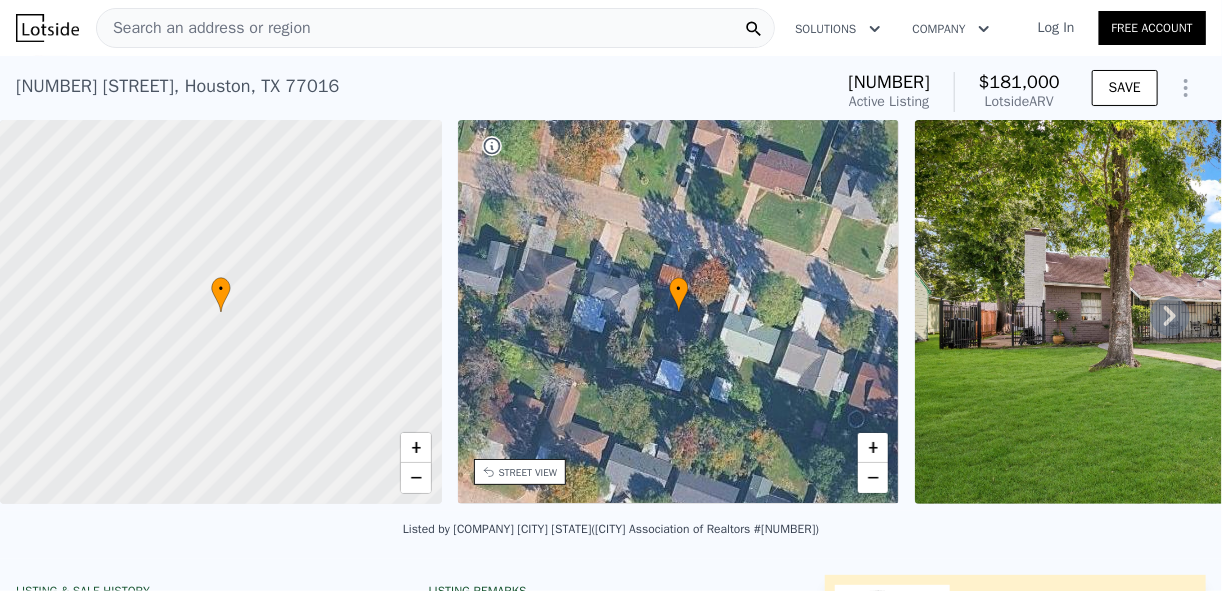 click at bounding box center (1203, 312) 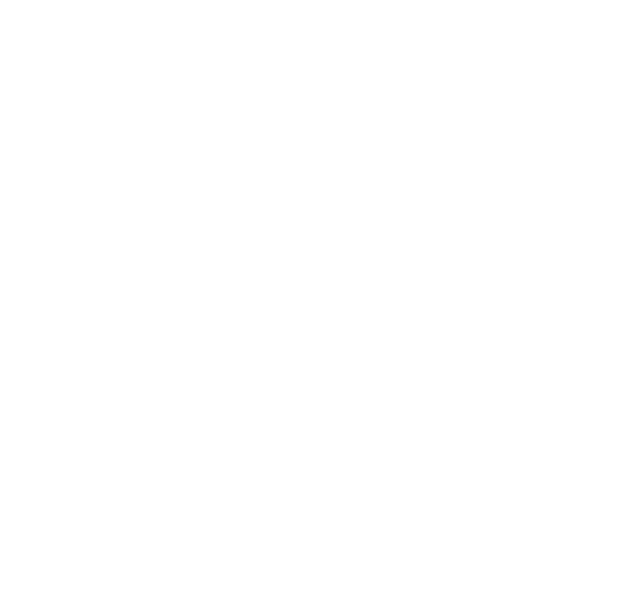 scroll, scrollTop: 0, scrollLeft: 0, axis: both 